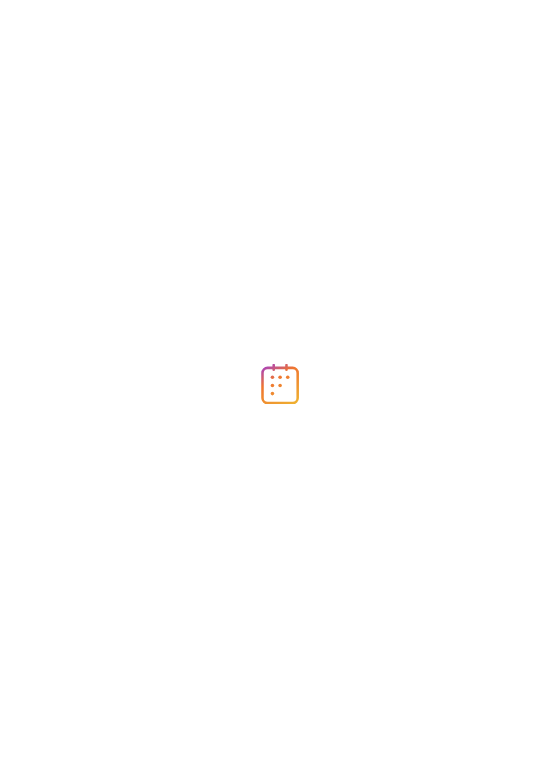 scroll, scrollTop: 0, scrollLeft: 0, axis: both 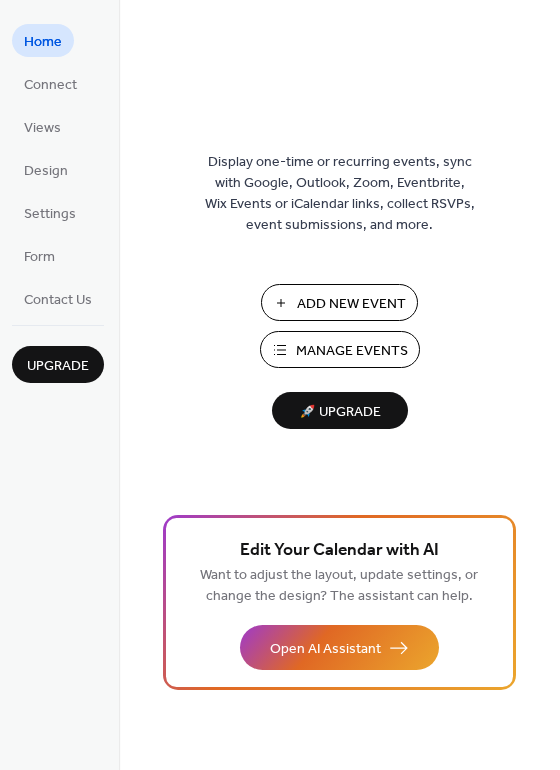 click on "Manage Events" at bounding box center [352, 351] 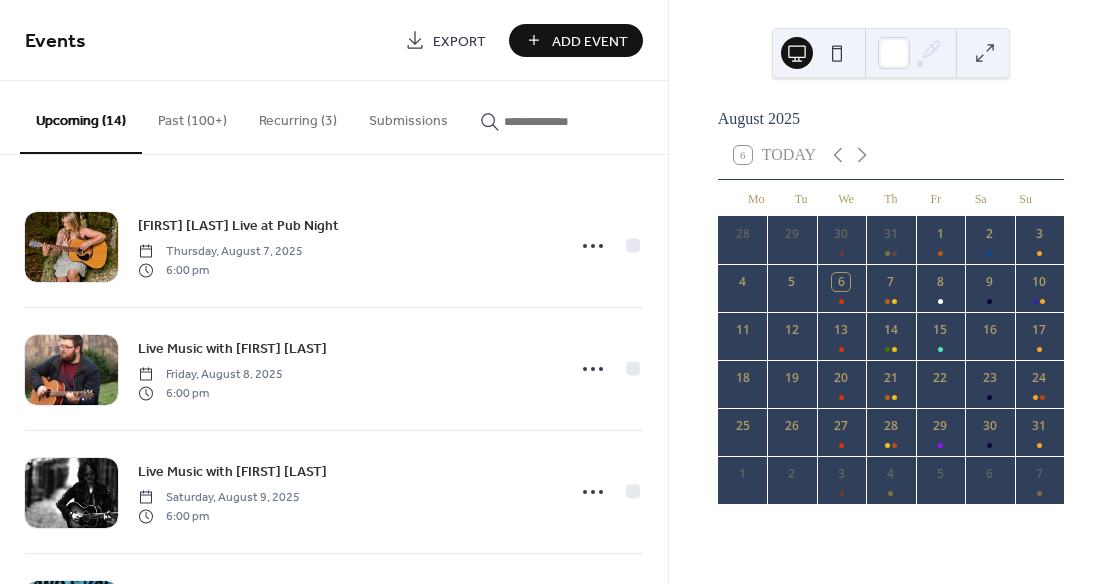 scroll, scrollTop: 0, scrollLeft: 0, axis: both 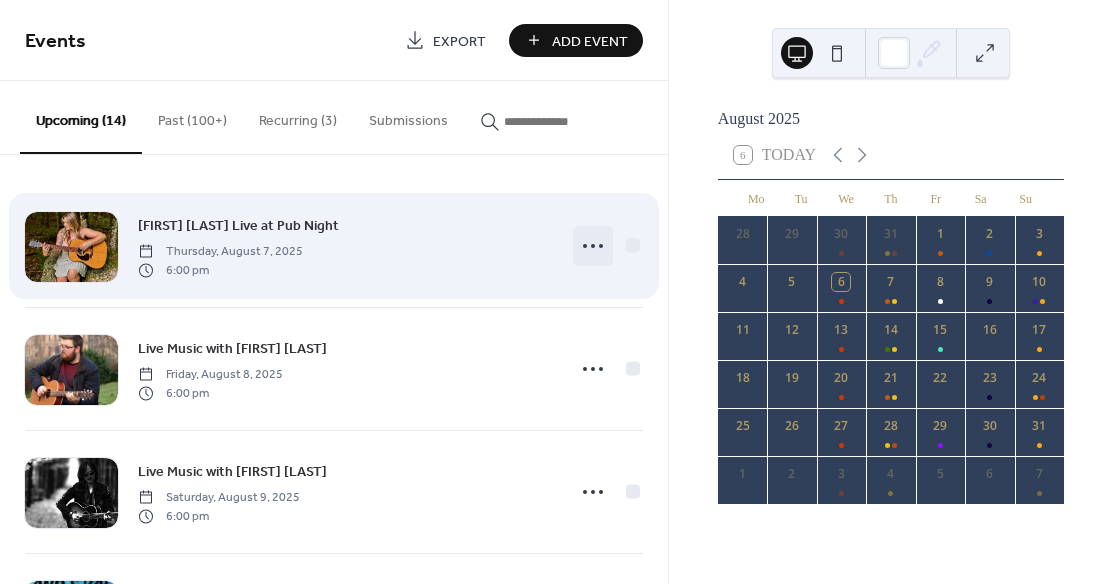 click 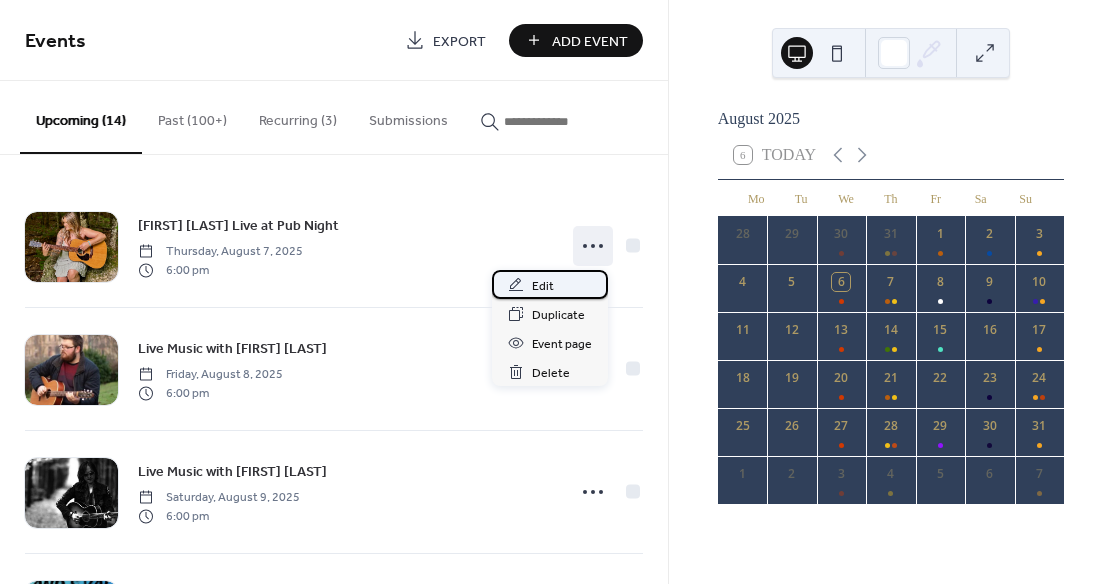 click on "Edit" at bounding box center [550, 284] 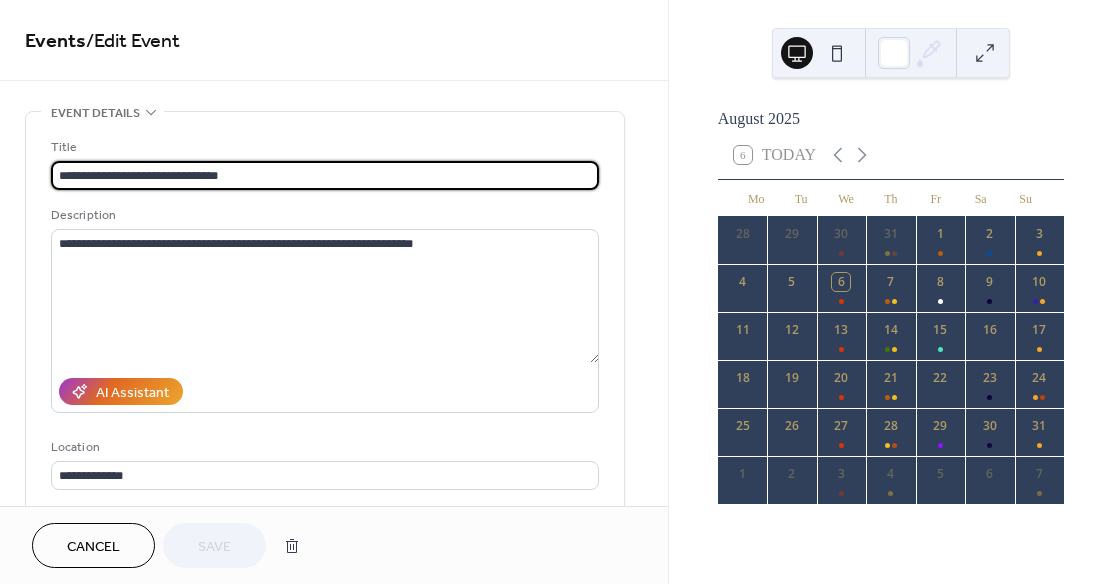 drag, startPoint x: 133, startPoint y: 177, endPoint x: 53, endPoint y: 168, distance: 80.50466 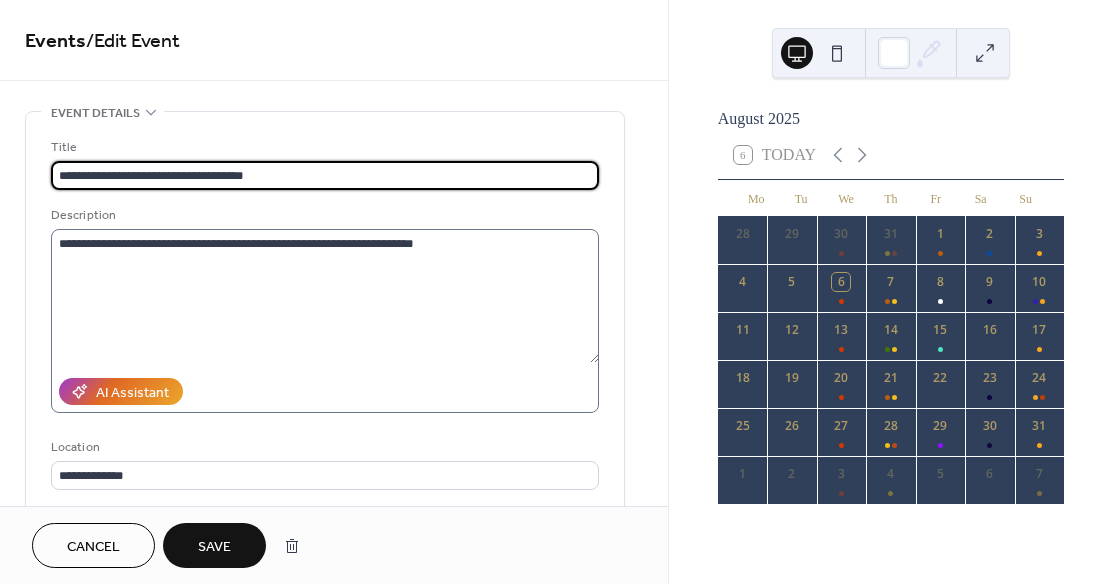 type on "**********" 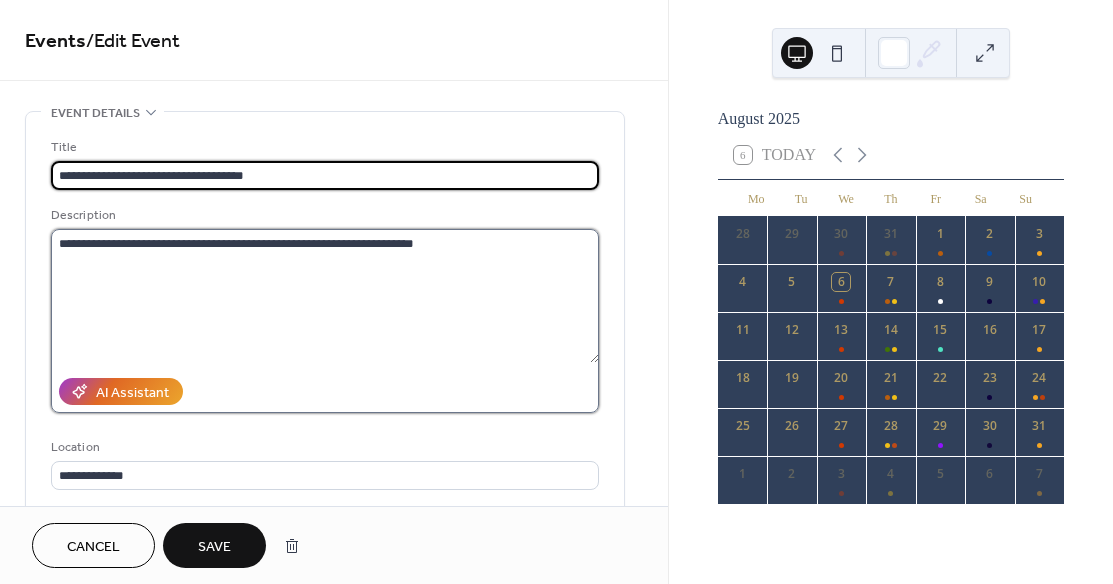 click on "**********" at bounding box center [325, 296] 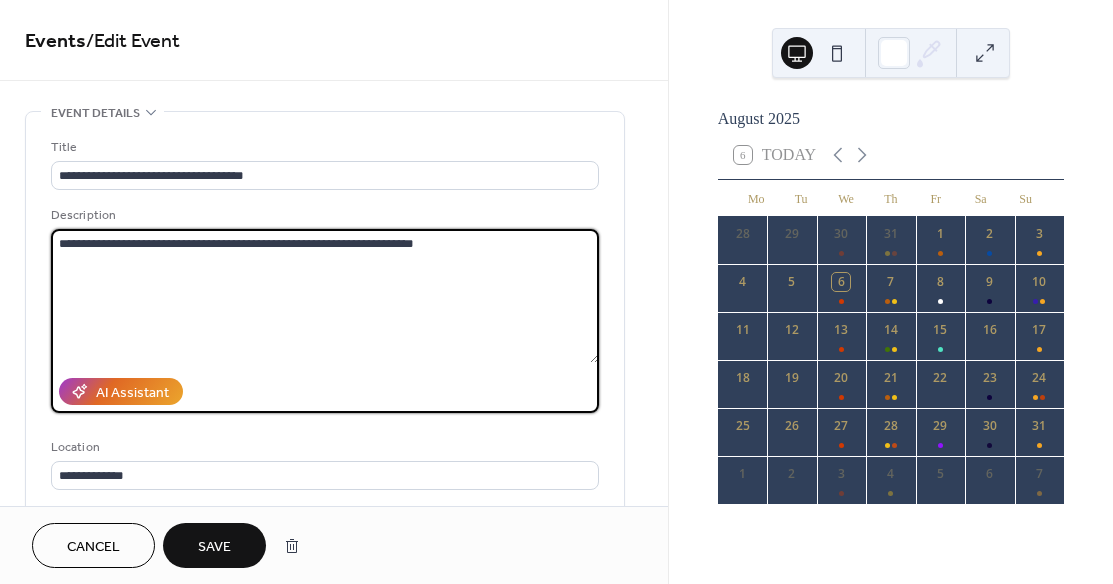 click on "**********" at bounding box center [325, 296] 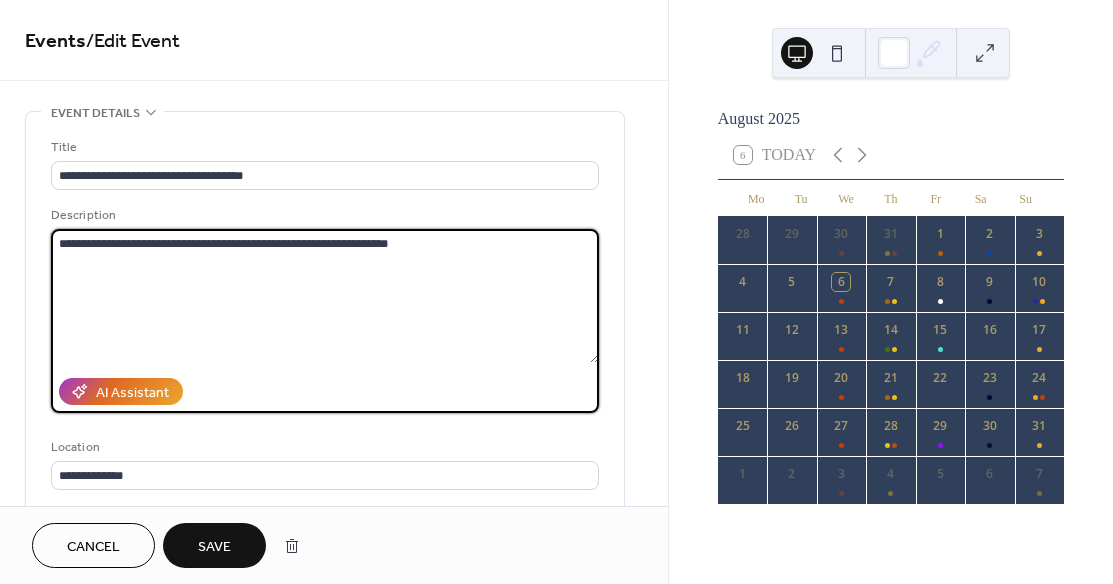 click on "**********" at bounding box center (325, 296) 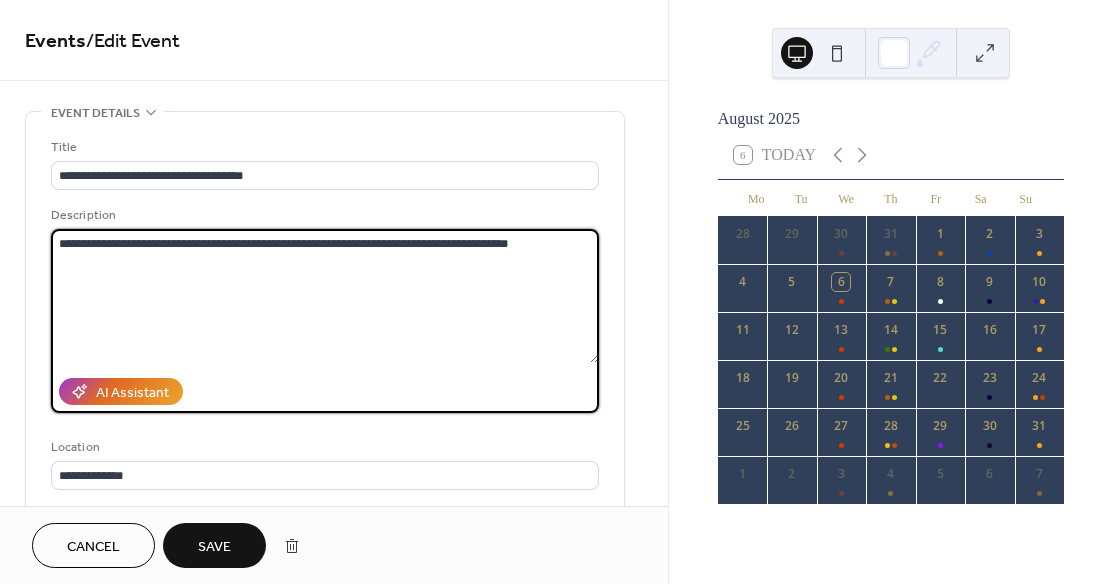 click on "**********" at bounding box center [325, 296] 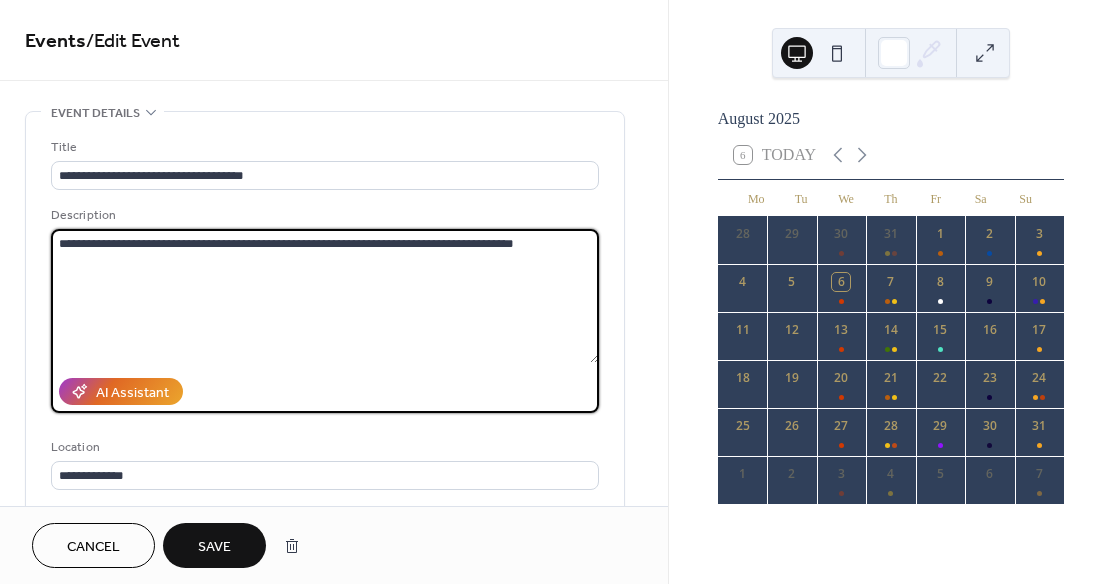 click on "**********" at bounding box center [325, 296] 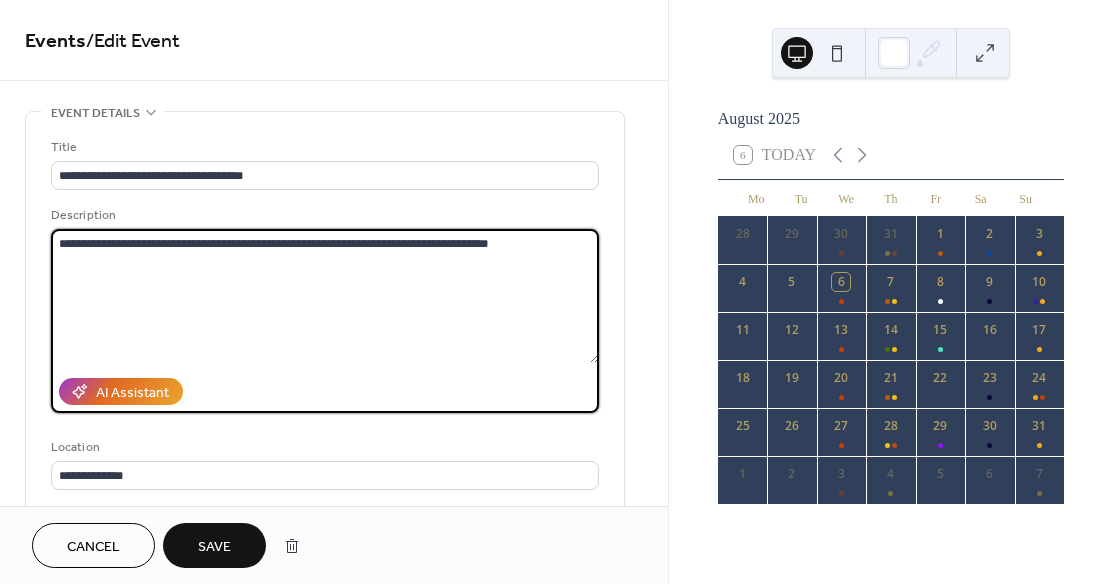 click on "**********" at bounding box center [325, 296] 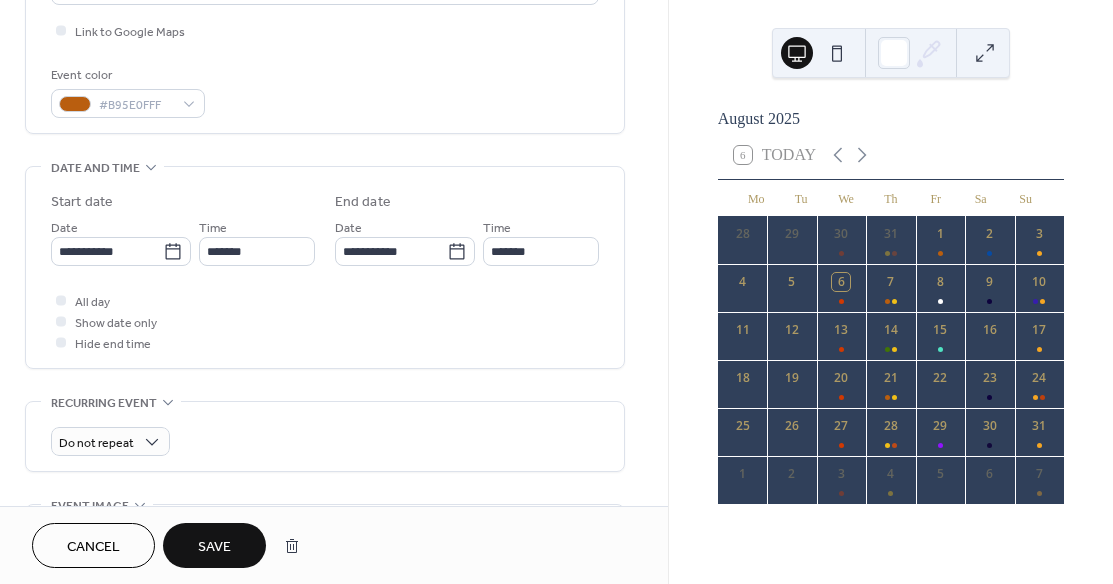 scroll, scrollTop: 495, scrollLeft: 0, axis: vertical 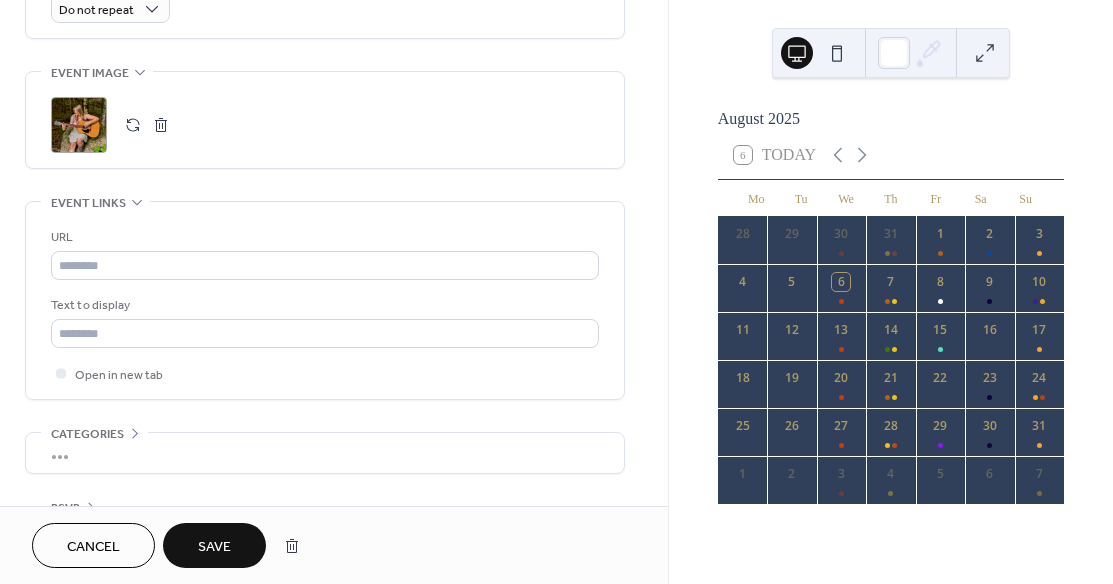 type on "**********" 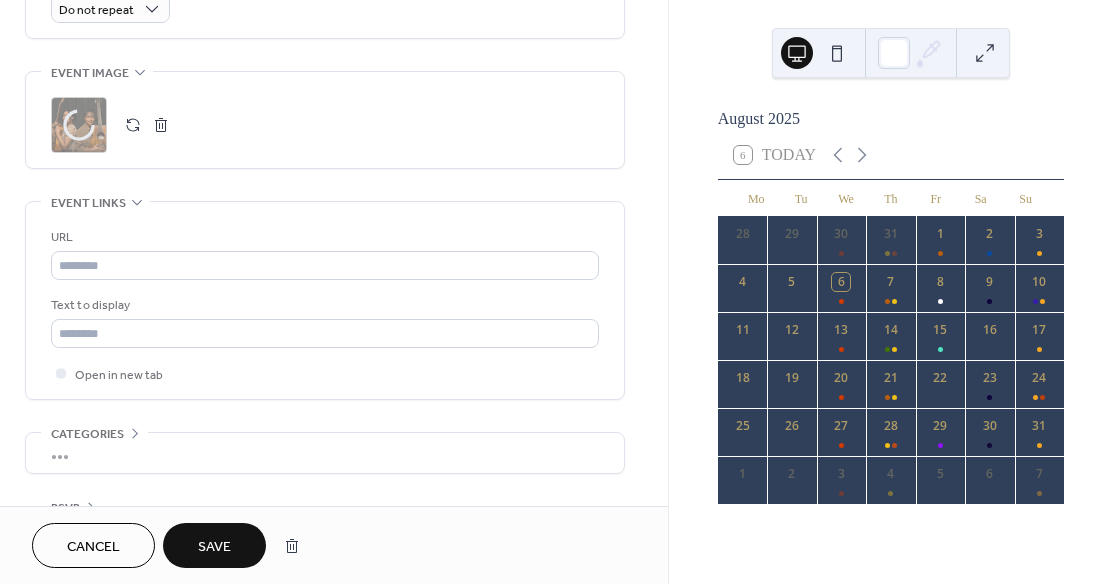 scroll, scrollTop: 980, scrollLeft: 0, axis: vertical 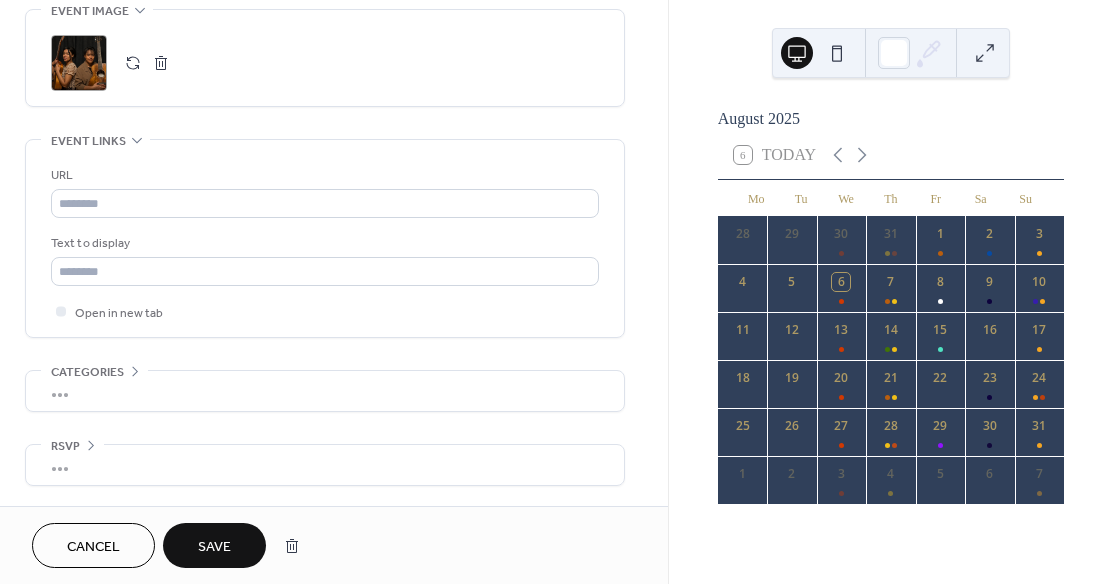 click on "Save" at bounding box center [214, 547] 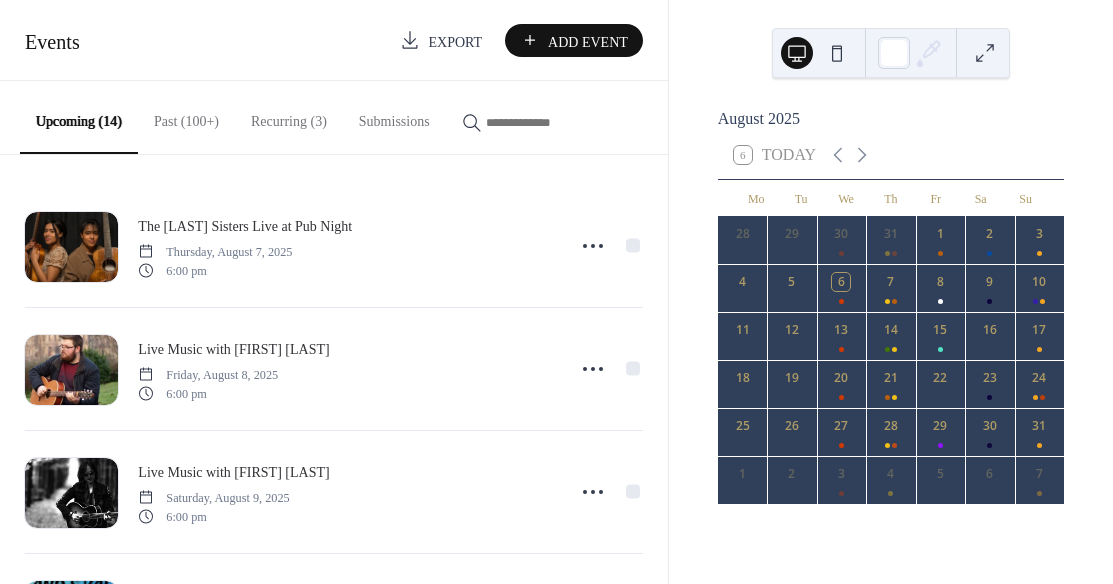 scroll, scrollTop: 0, scrollLeft: 0, axis: both 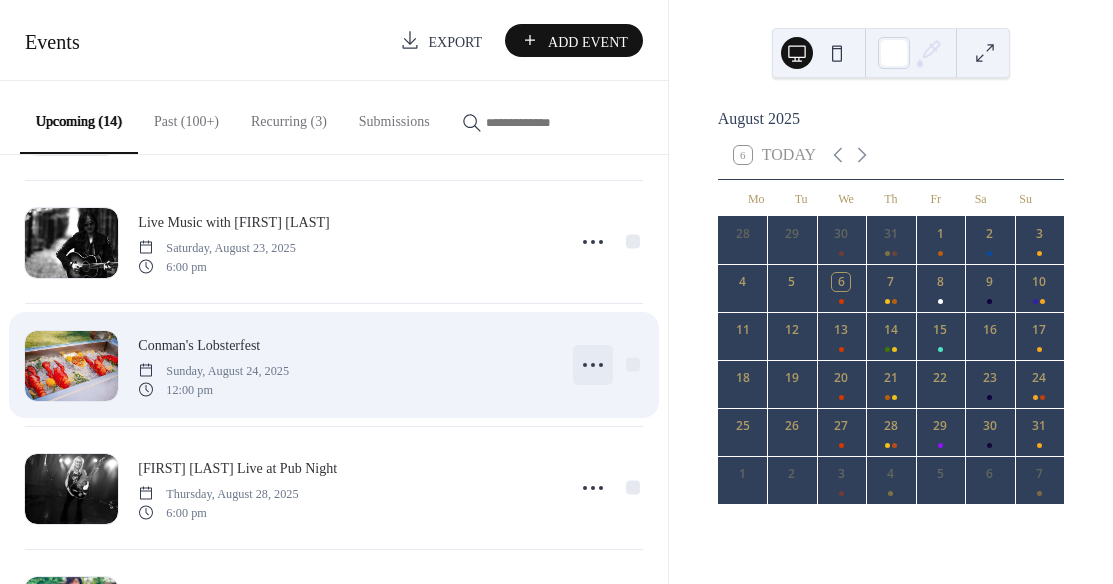 click 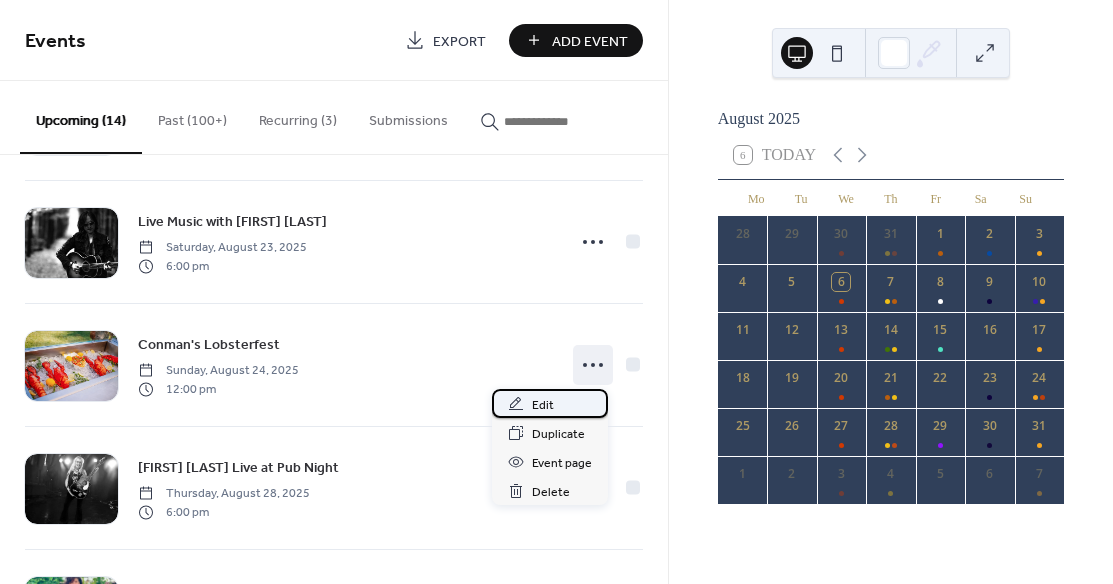 click on "Edit" at bounding box center [543, 405] 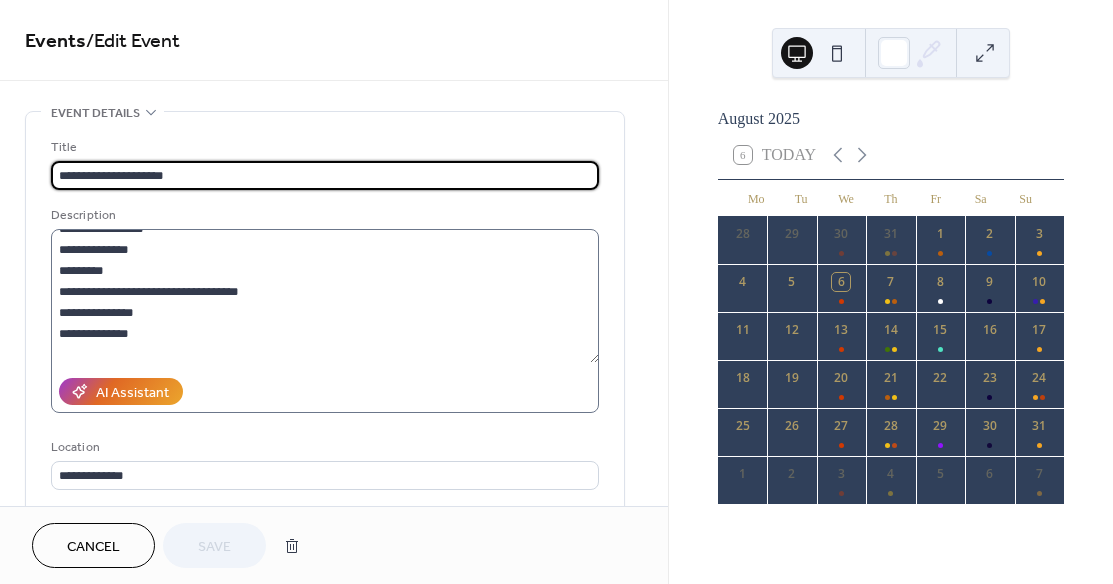 scroll, scrollTop: 252, scrollLeft: 0, axis: vertical 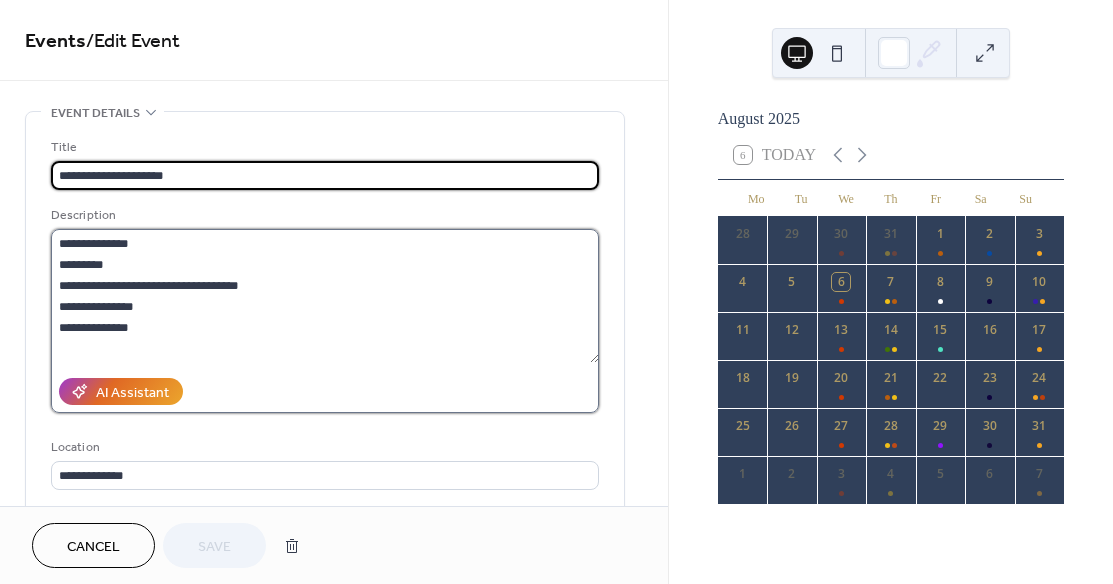 click at bounding box center (325, 296) 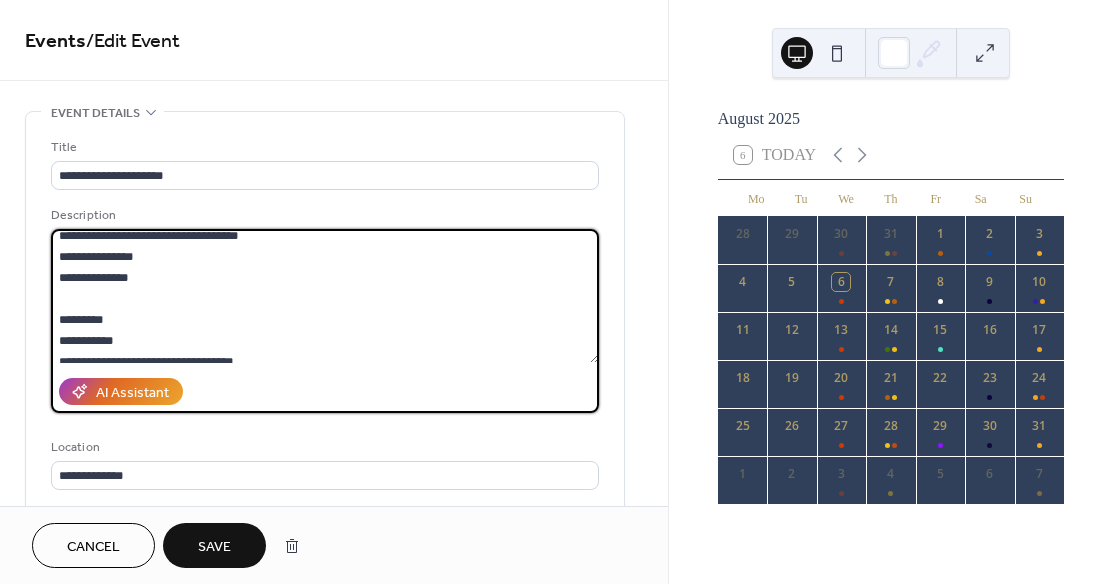 scroll, scrollTop: 588, scrollLeft: 0, axis: vertical 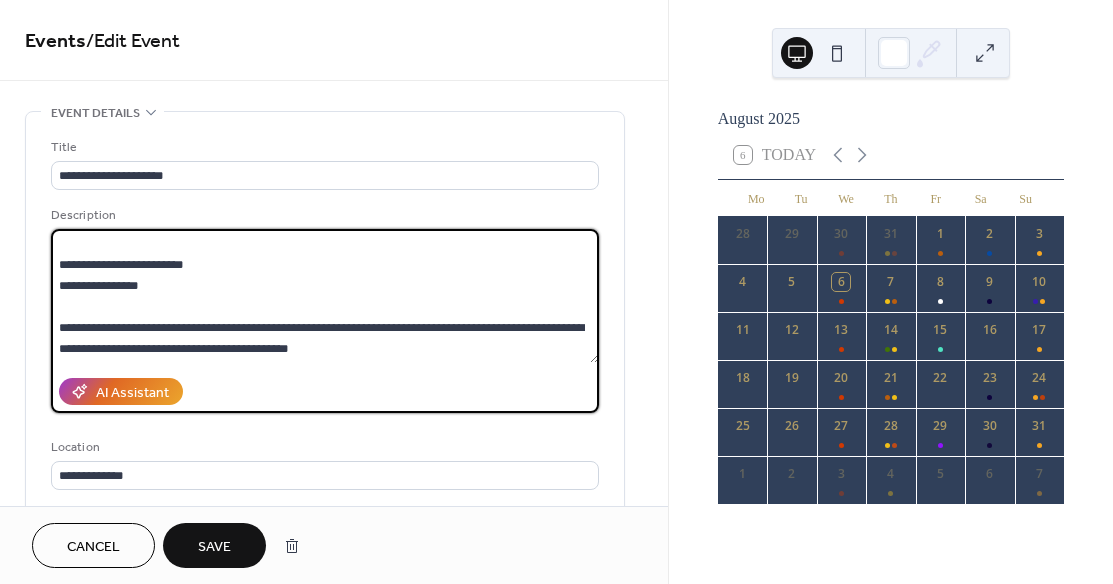 type on "**********" 